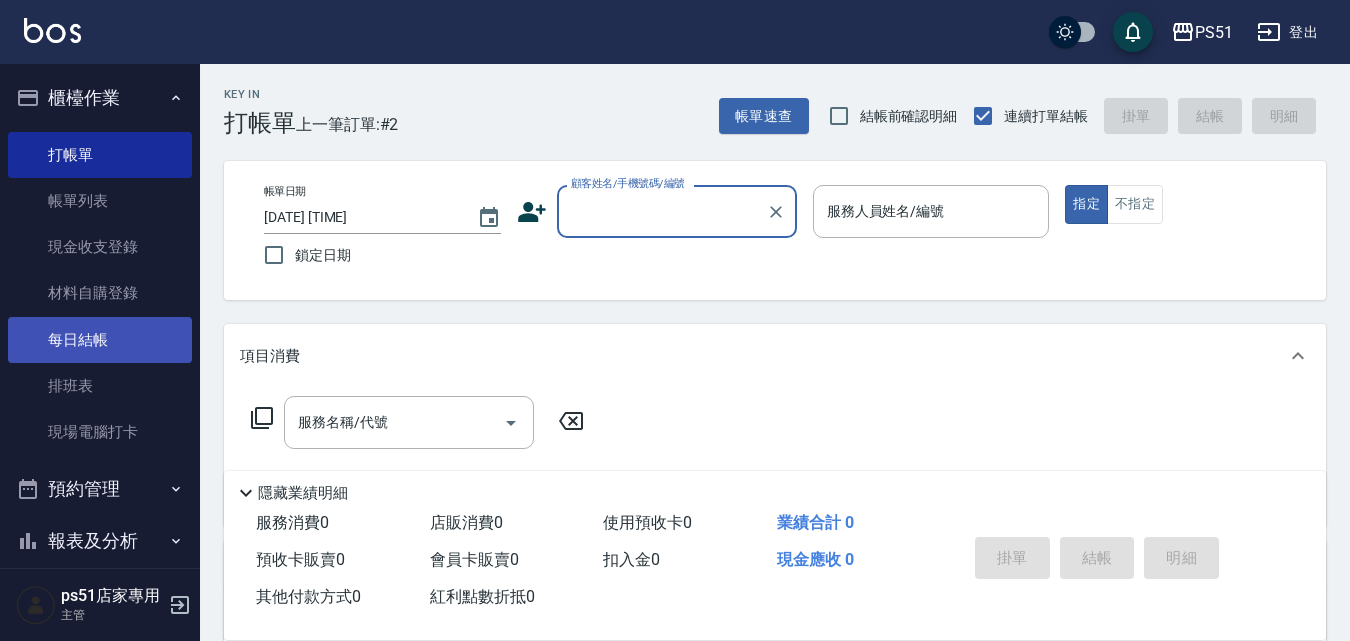 scroll, scrollTop: 0, scrollLeft: 0, axis: both 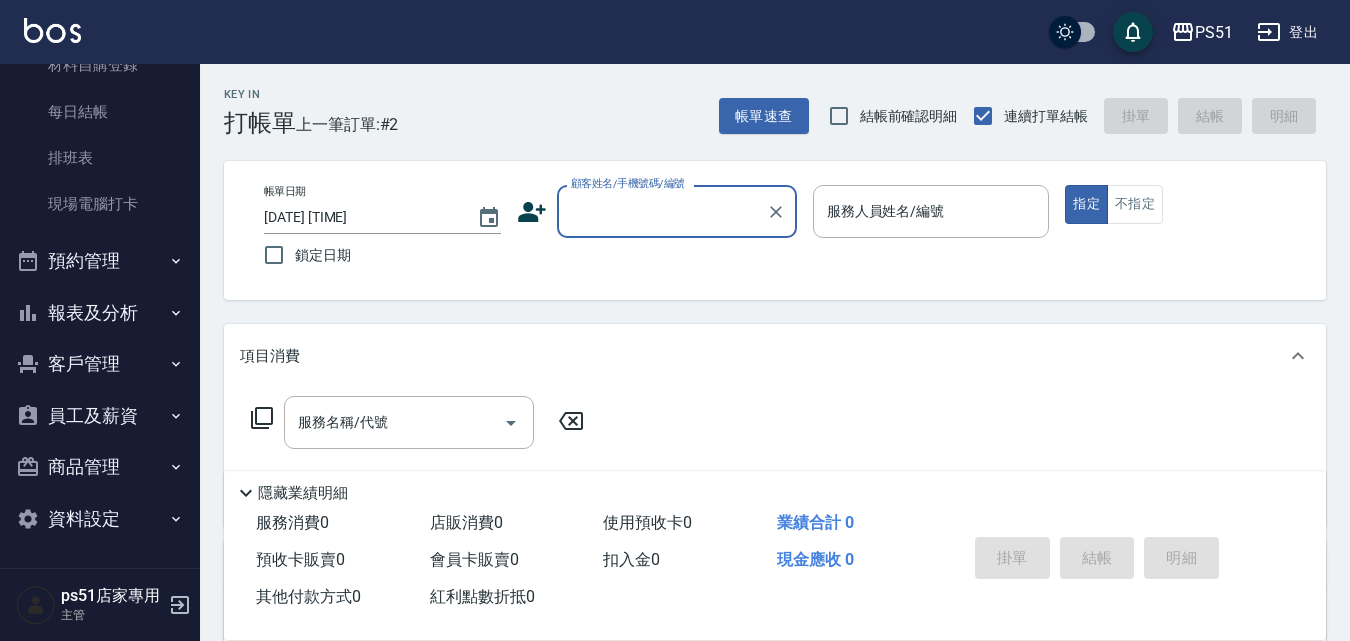 drag, startPoint x: 146, startPoint y: 327, endPoint x: 131, endPoint y: 360, distance: 36.249138 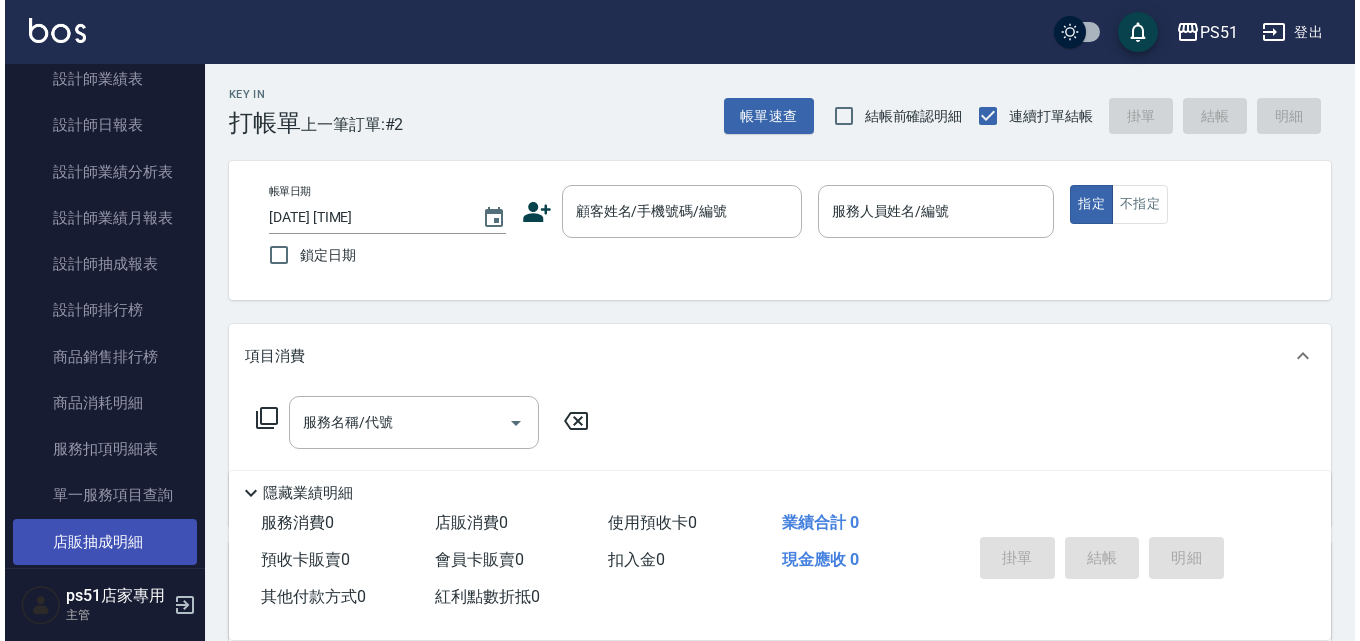 scroll, scrollTop: 1161, scrollLeft: 0, axis: vertical 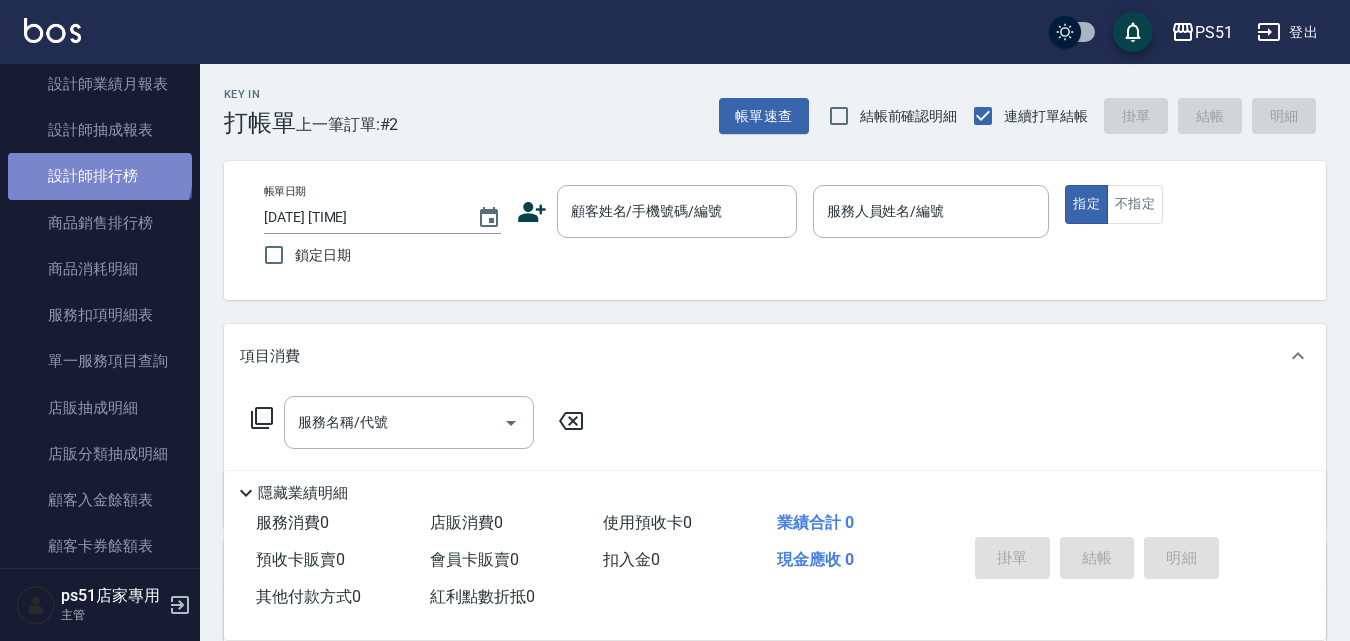 click on "設計師排行榜" at bounding box center (100, 176) 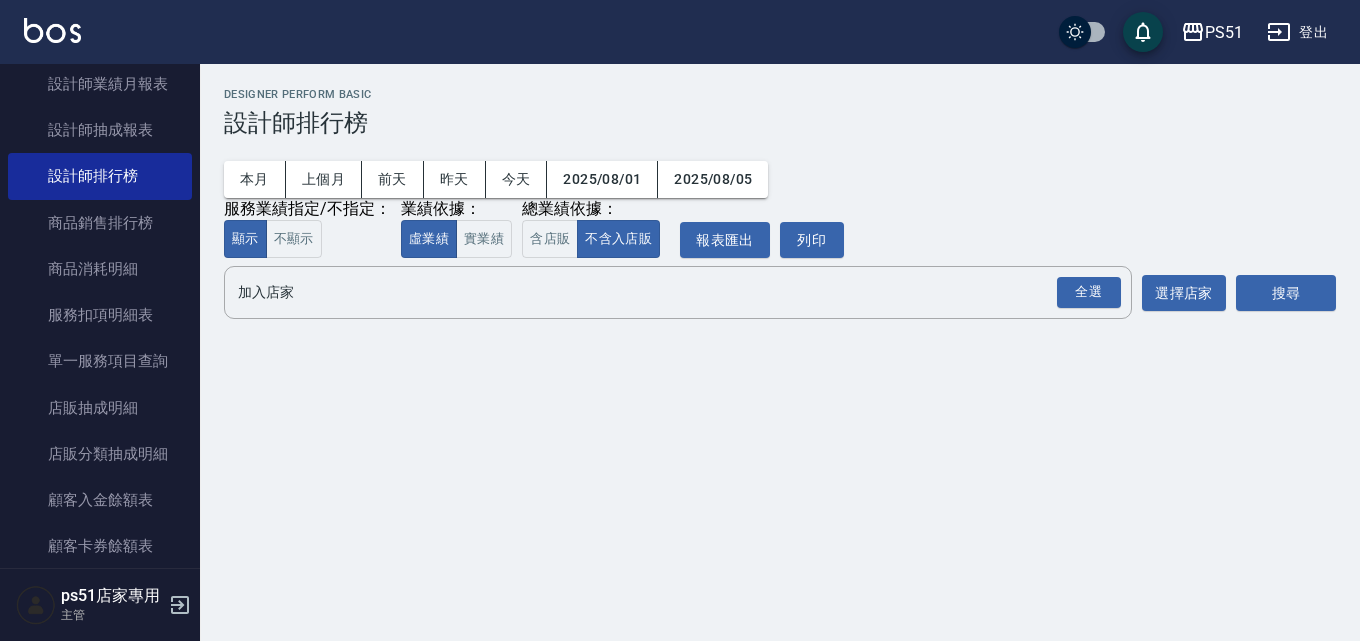 drag, startPoint x: 489, startPoint y: 229, endPoint x: 513, endPoint y: 229, distance: 24 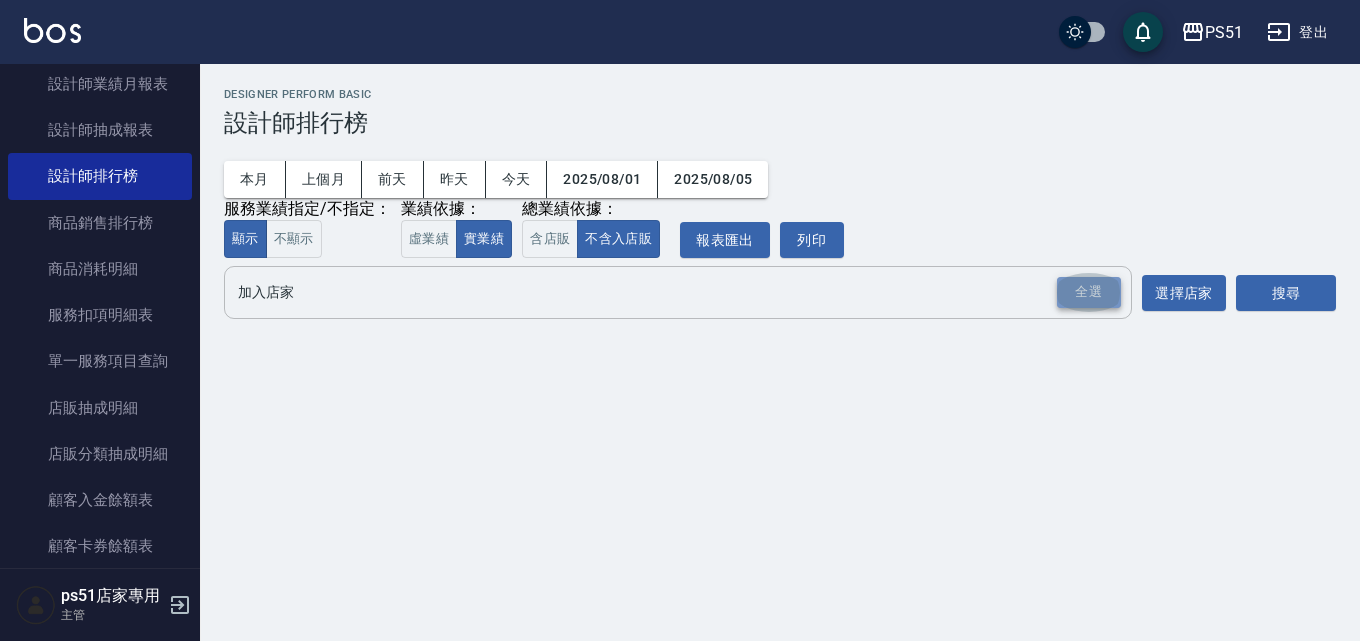 click on "全選" at bounding box center (1089, 292) 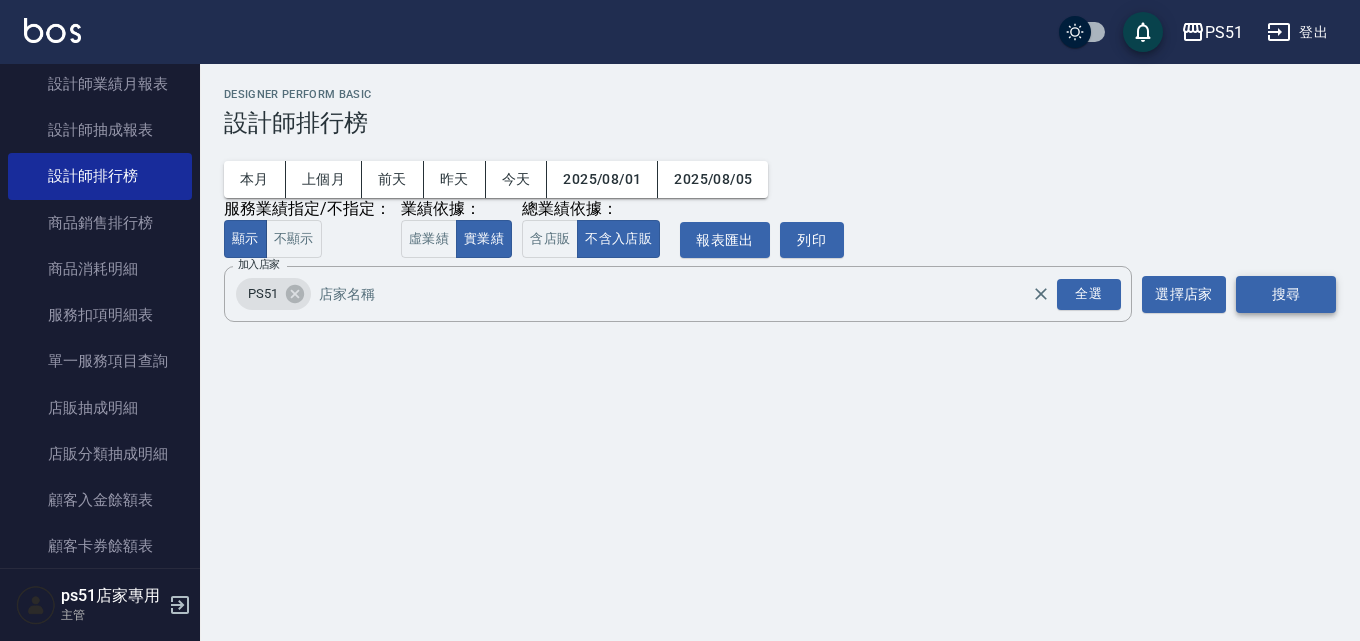 click on "搜尋" at bounding box center (1286, 294) 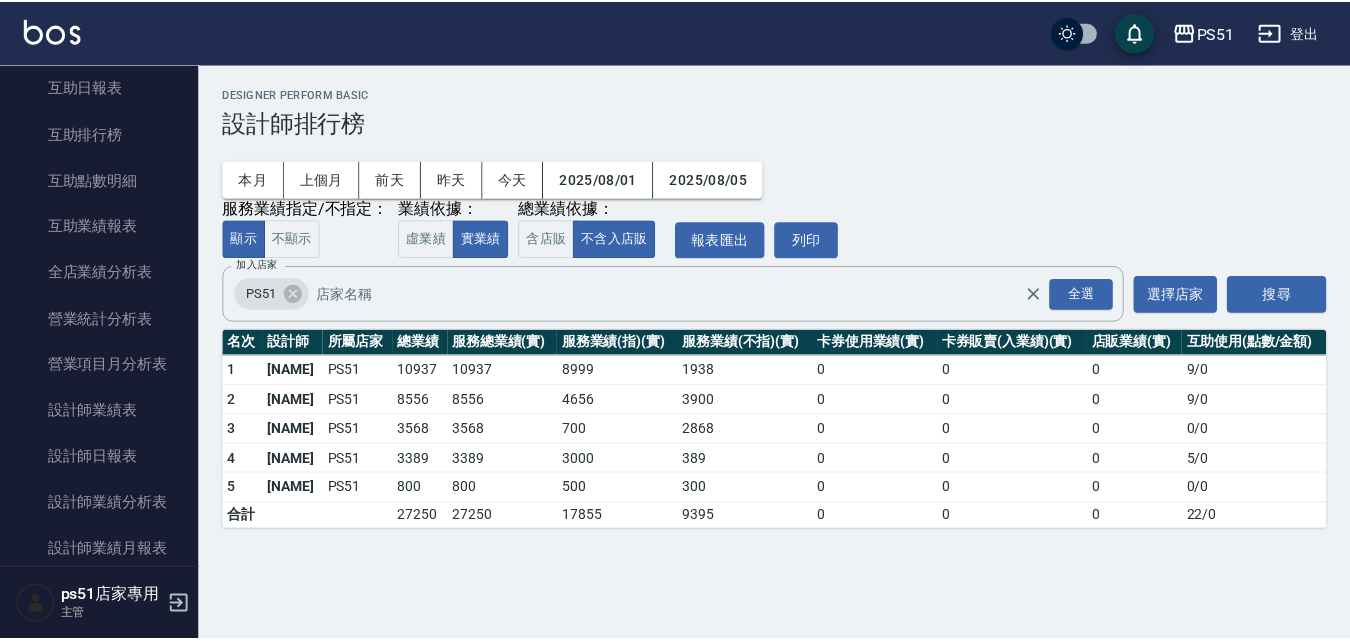 scroll, scrollTop: 0, scrollLeft: 0, axis: both 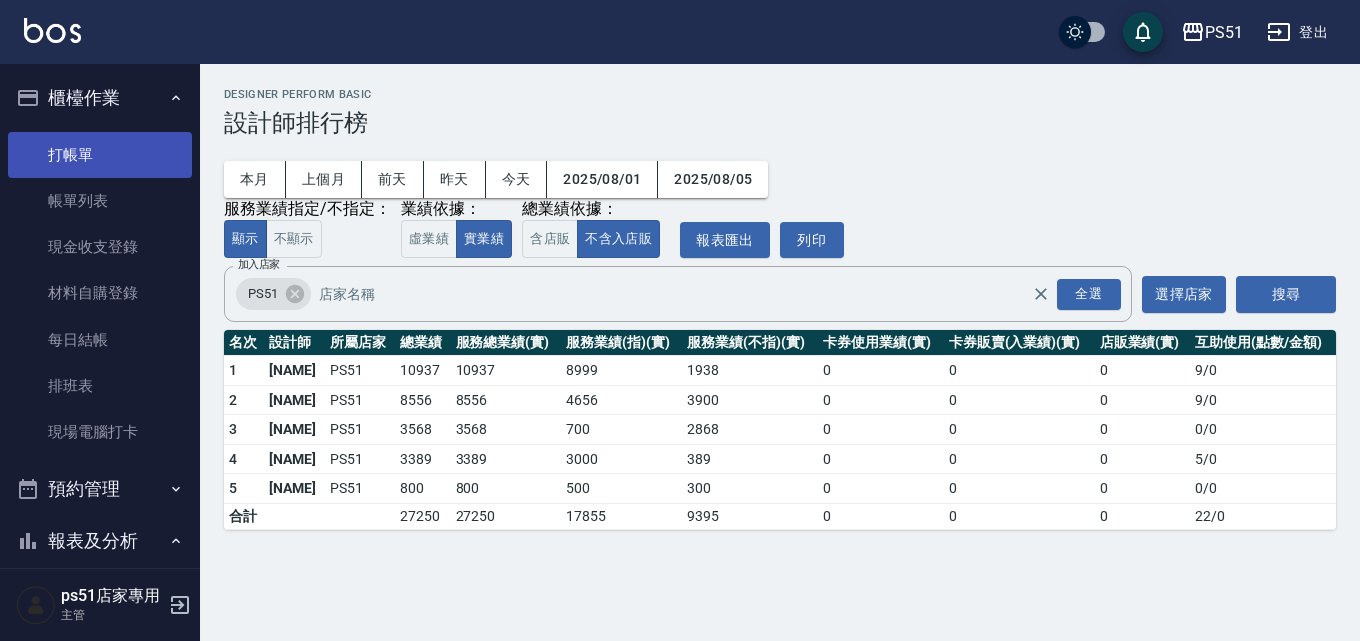 click on "打帳單" at bounding box center [100, 155] 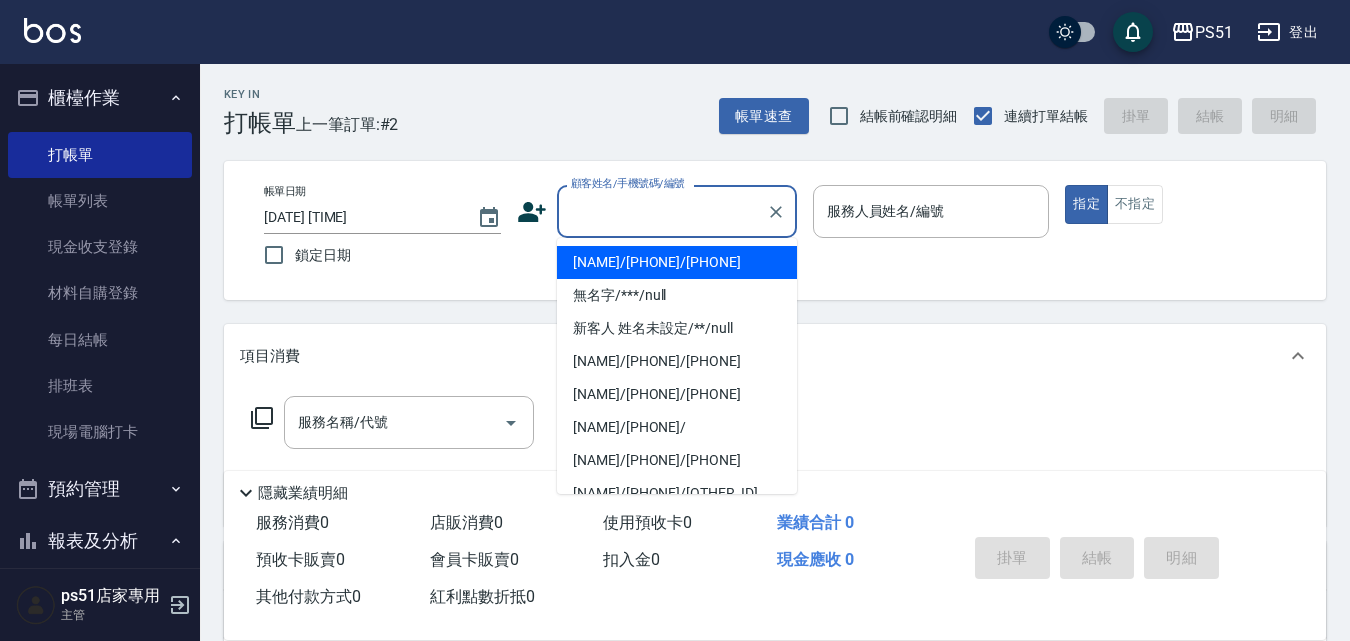 click on "顧客姓名/手機號碼/編號" at bounding box center [662, 211] 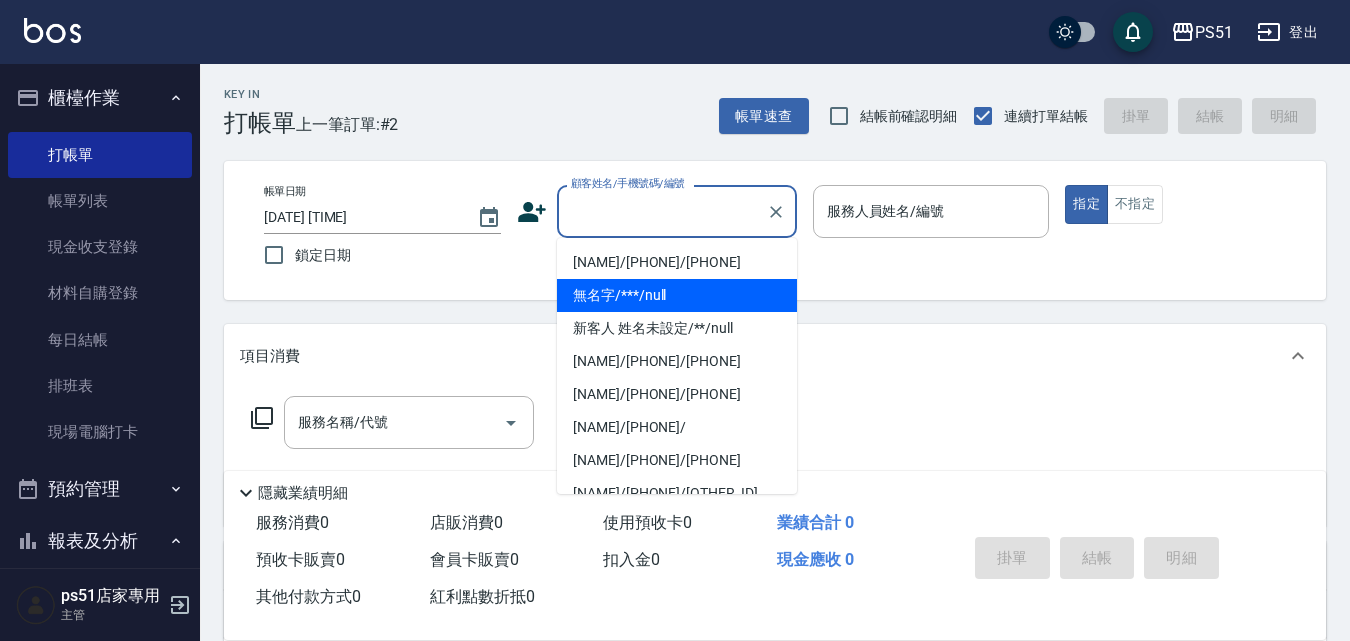 drag, startPoint x: 677, startPoint y: 287, endPoint x: 938, endPoint y: 204, distance: 273.87955 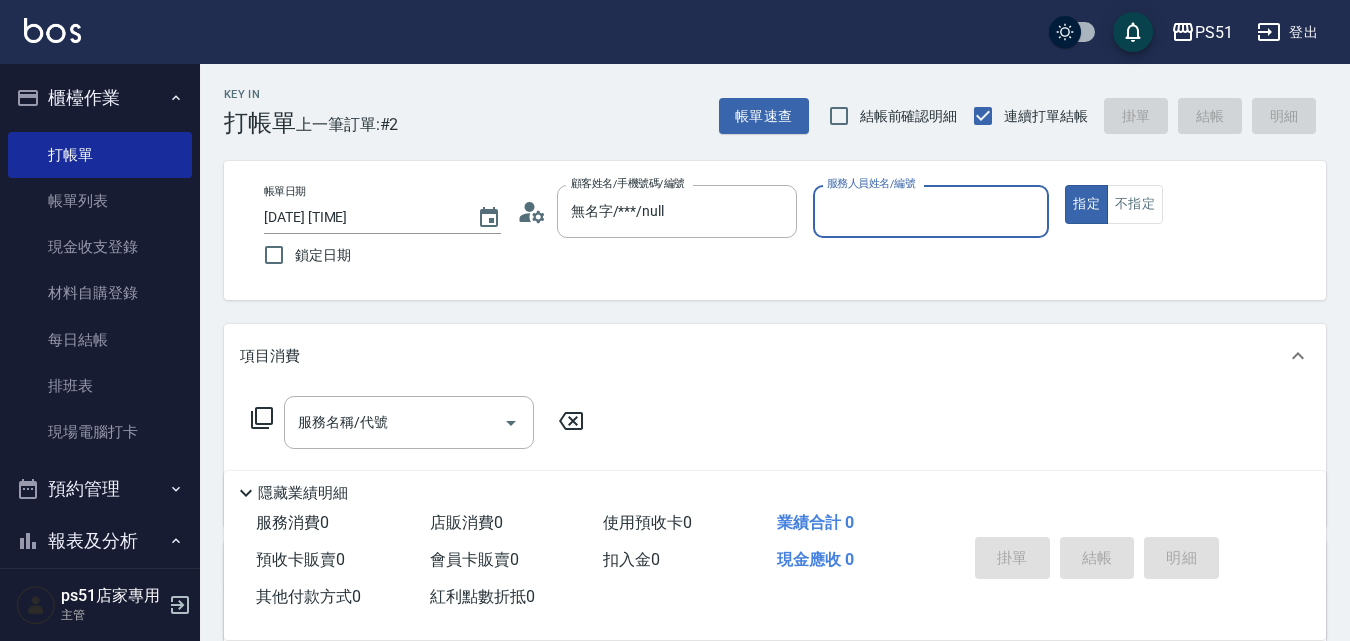 click on "服務人員姓名/編號" at bounding box center (931, 211) 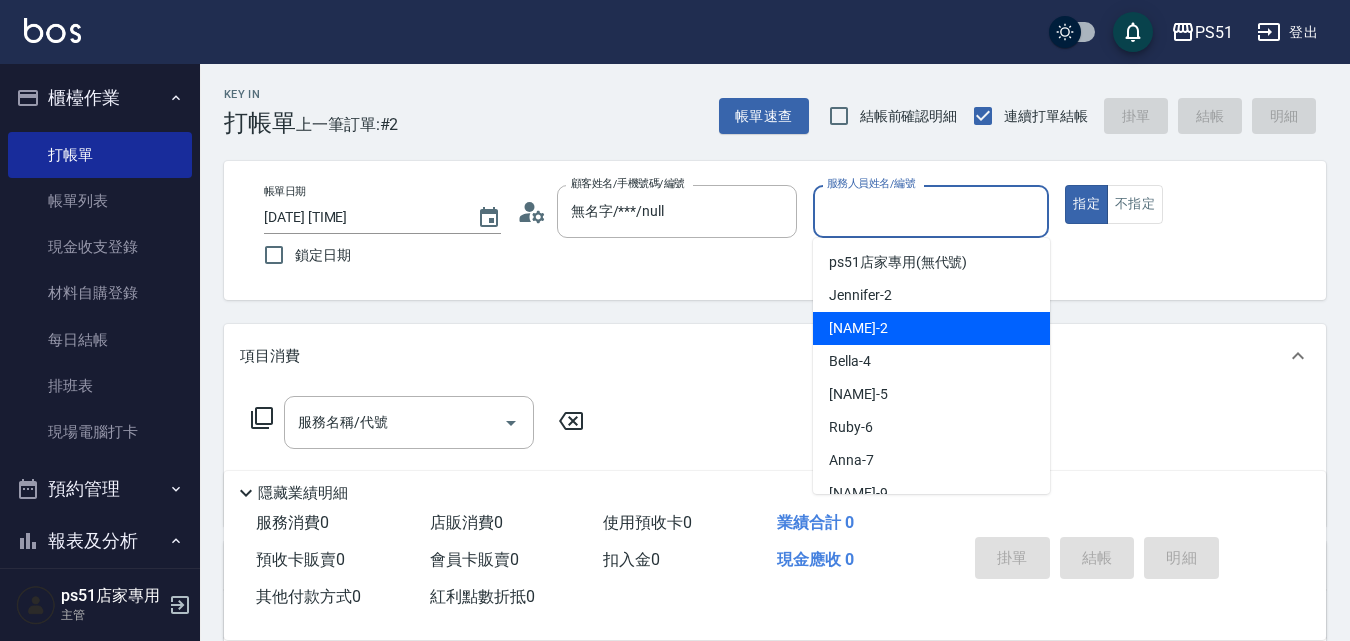 click on "[NAME] -[AGE]" at bounding box center (931, 328) 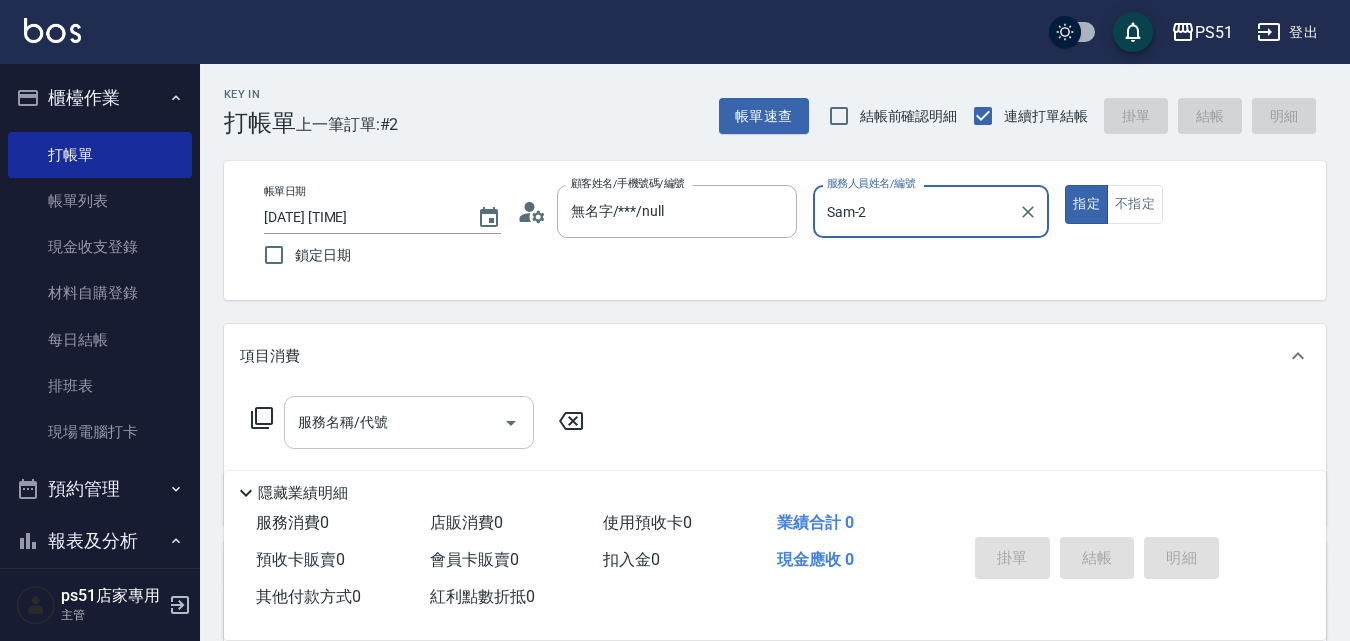click on "服務名稱/代號" at bounding box center [394, 422] 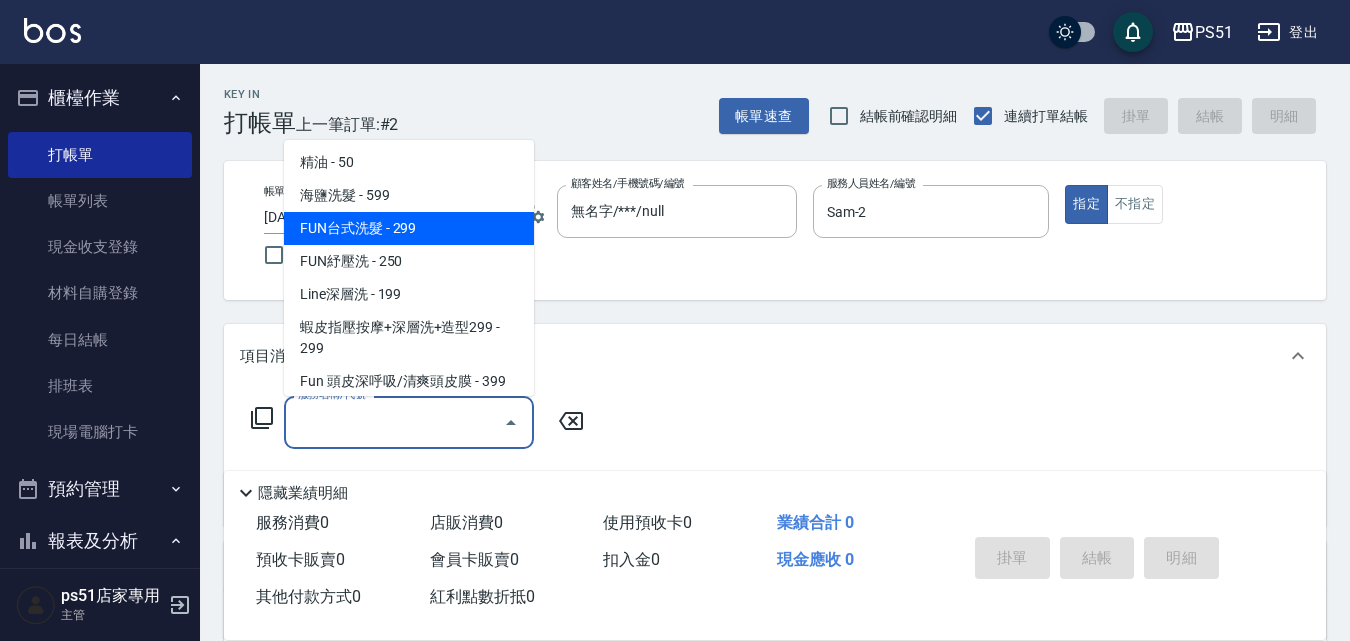 scroll, scrollTop: 467, scrollLeft: 0, axis: vertical 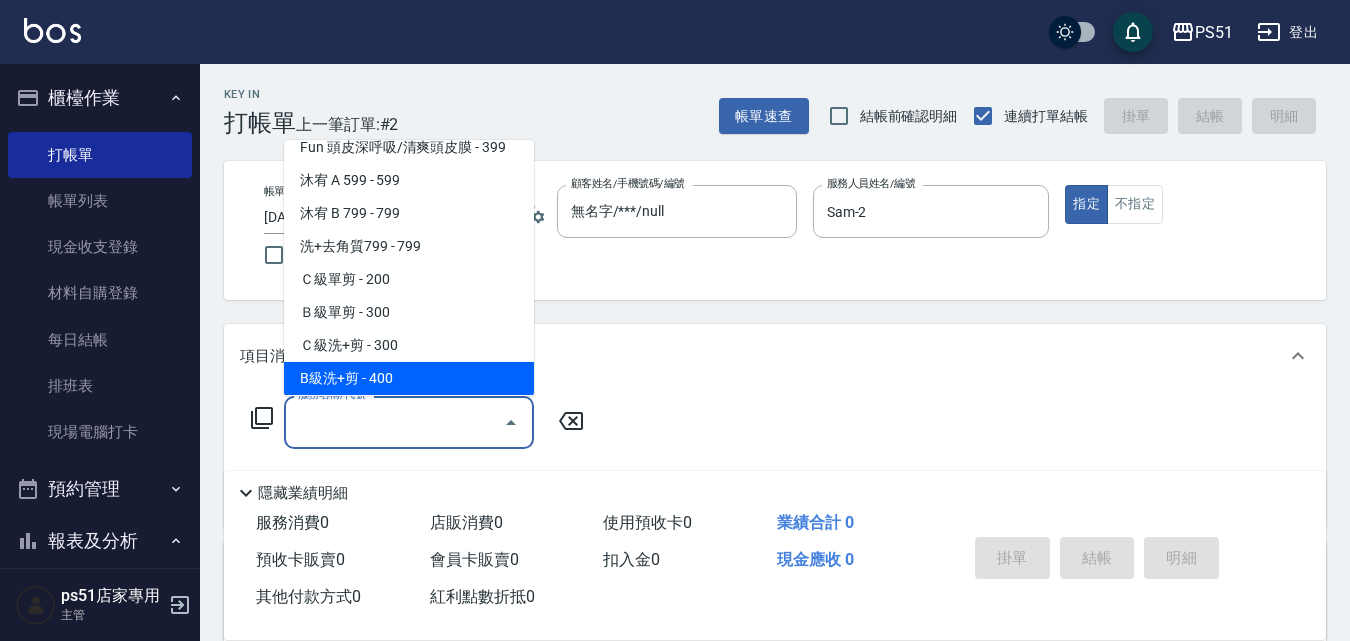 click on "B級洗+剪 - 400" at bounding box center (409, 378) 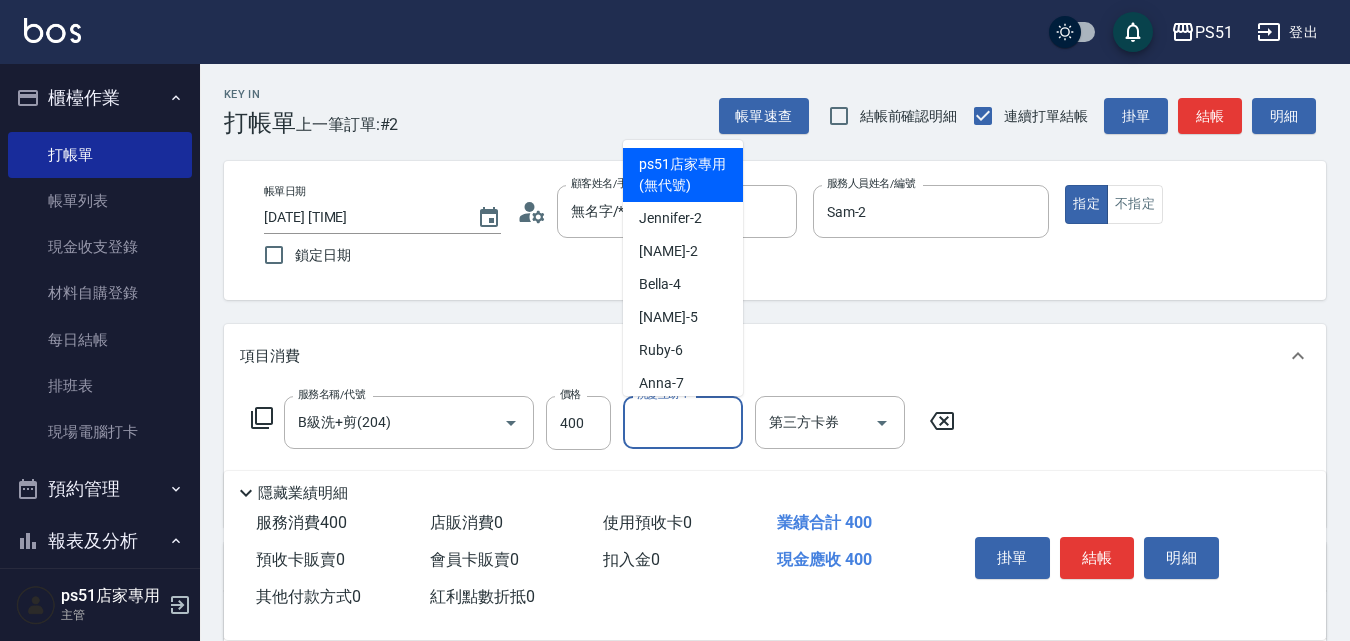 click on "洗髮互助-1" at bounding box center [683, 422] 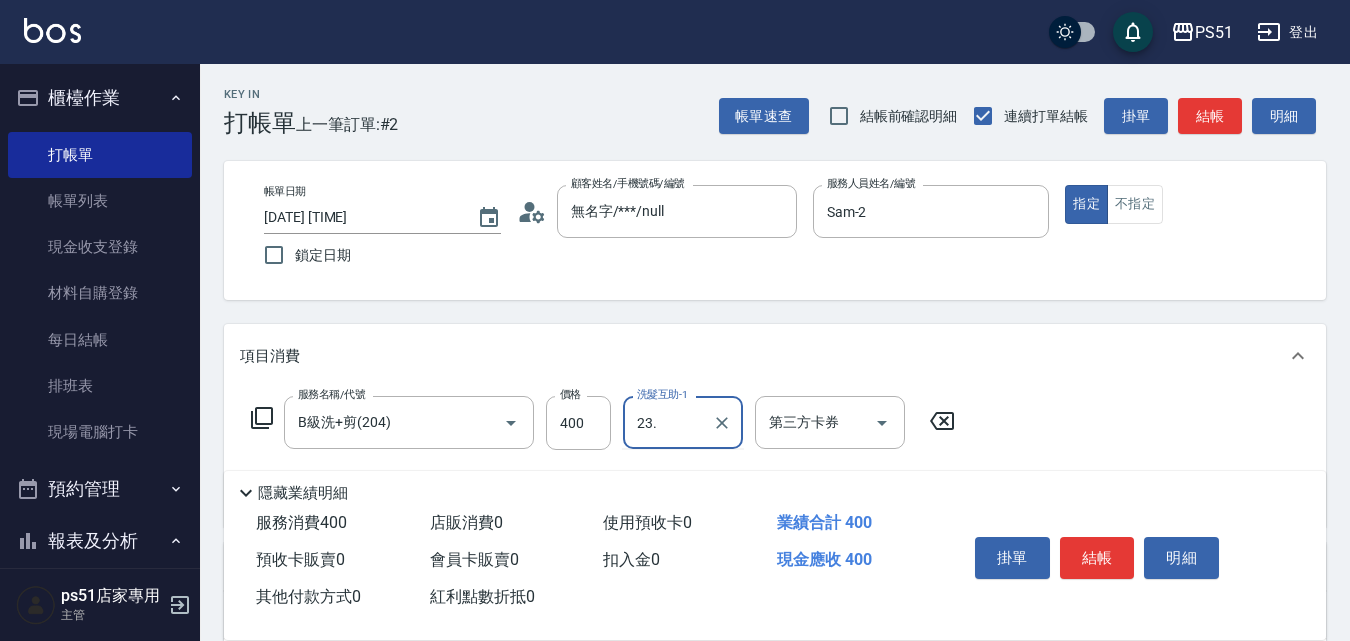 drag, startPoint x: 674, startPoint y: 433, endPoint x: 633, endPoint y: 433, distance: 41 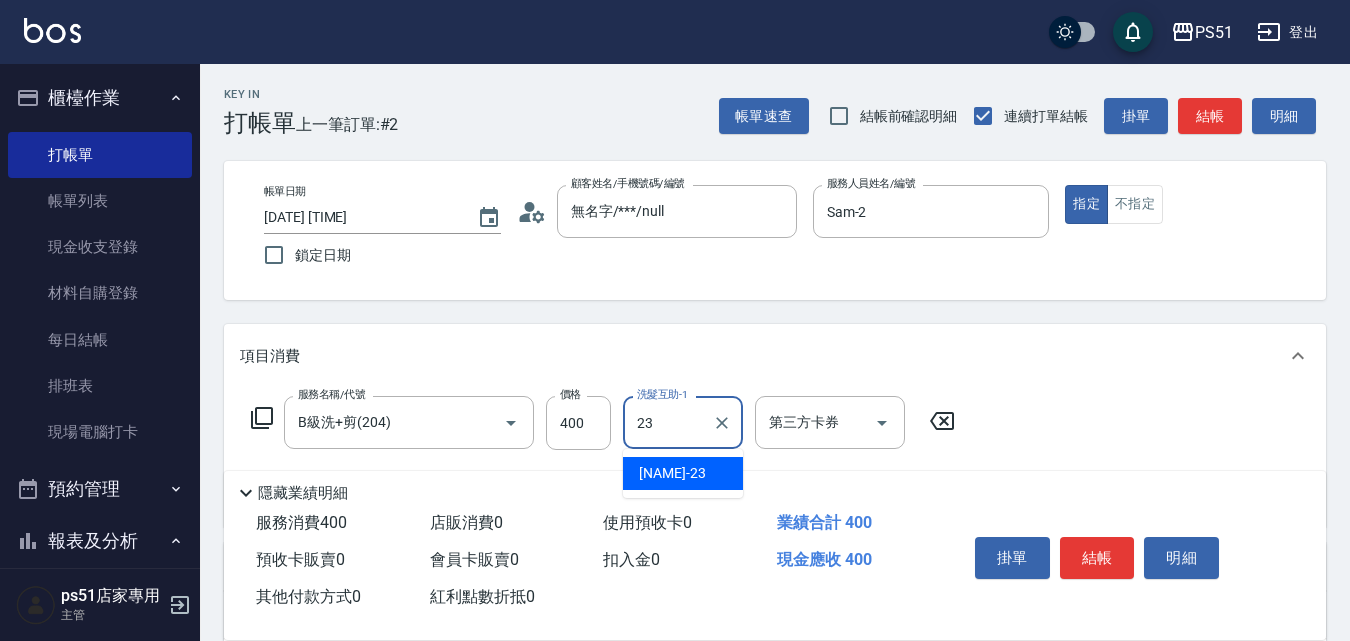 click on "[NAME] -[AGE]" at bounding box center [672, 473] 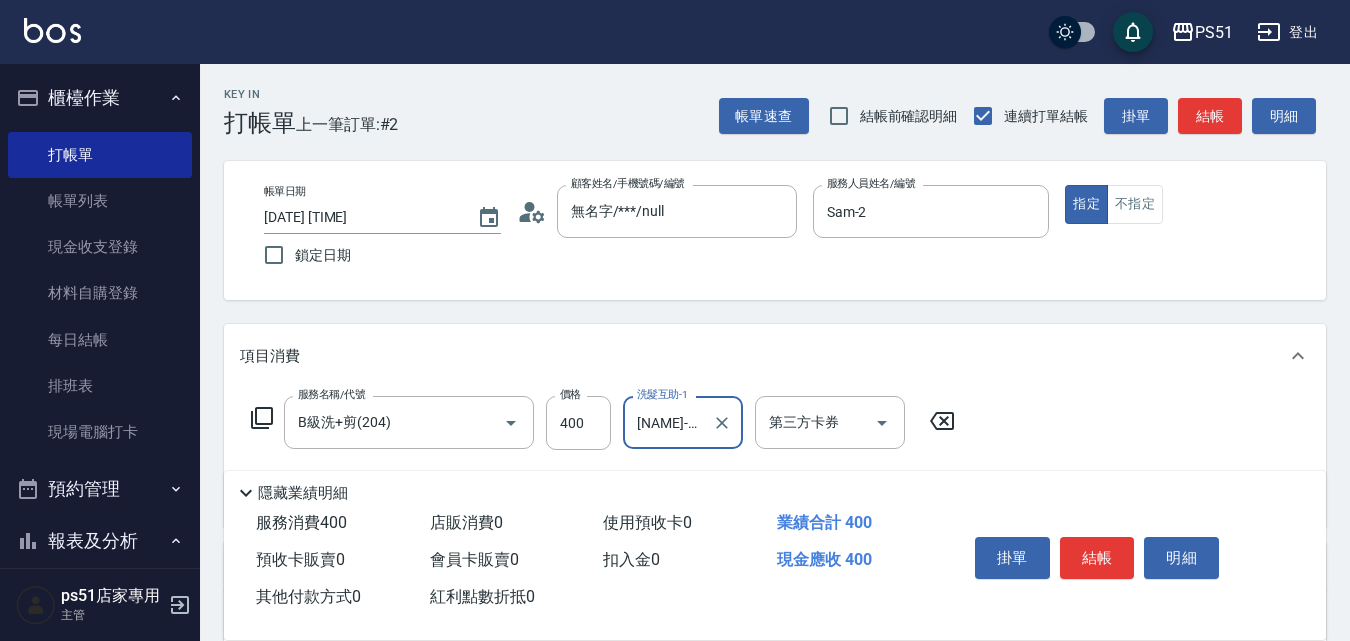 scroll, scrollTop: 340, scrollLeft: 0, axis: vertical 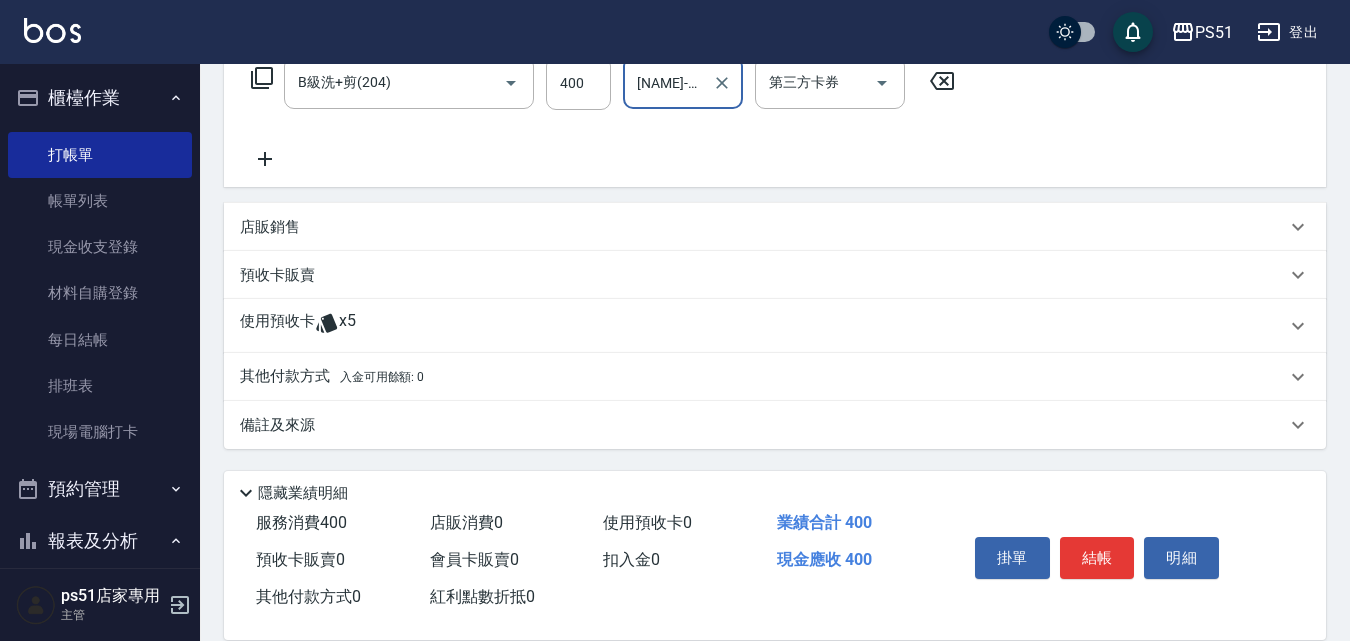 type on "[NAME]-[AGE]" 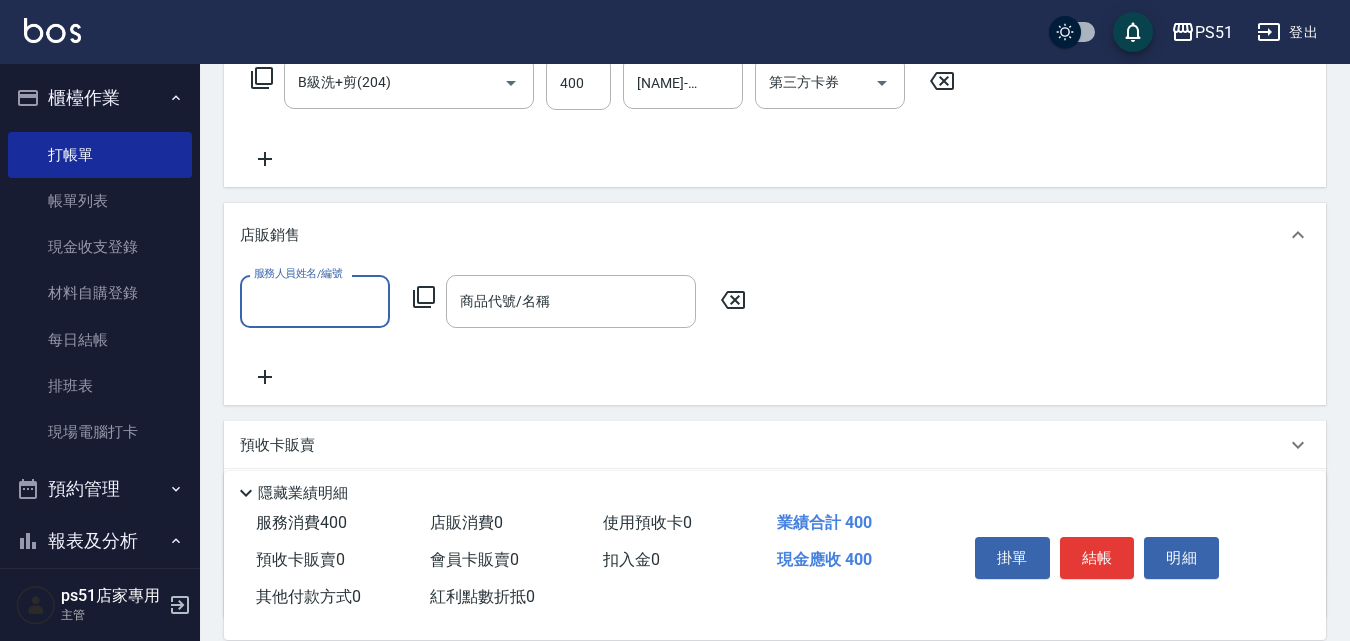 scroll, scrollTop: 0, scrollLeft: 0, axis: both 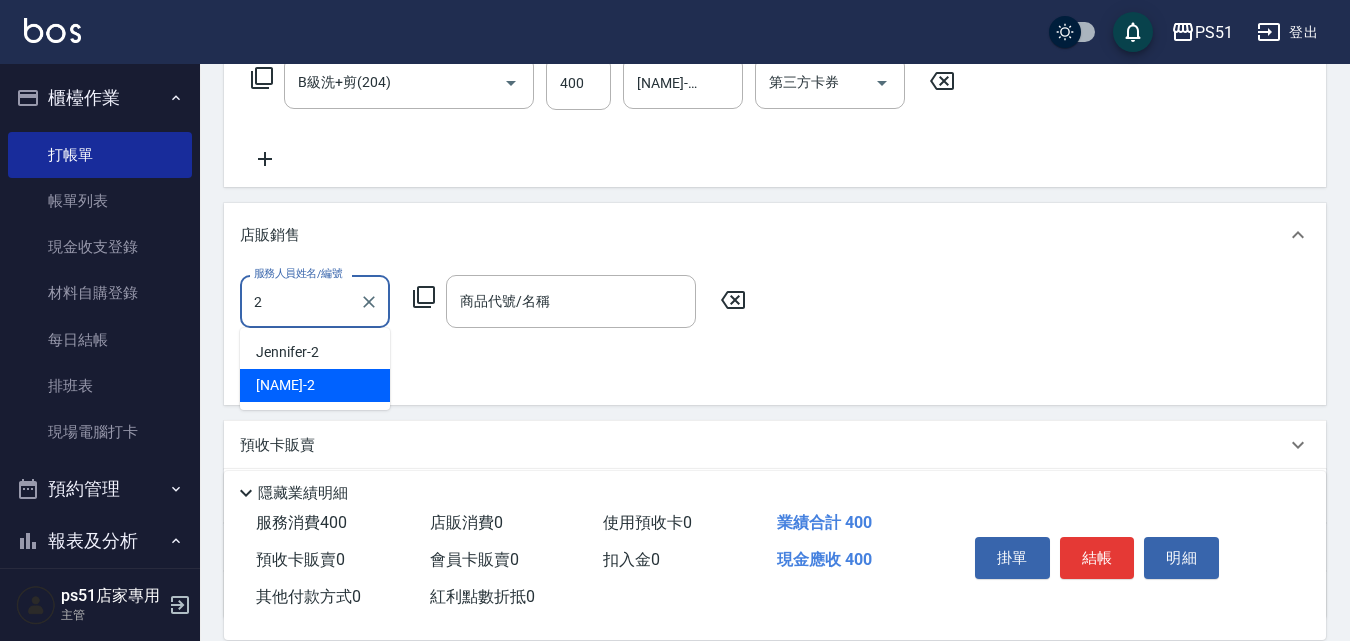 click on "[NAME] -[AGE]" at bounding box center (315, 385) 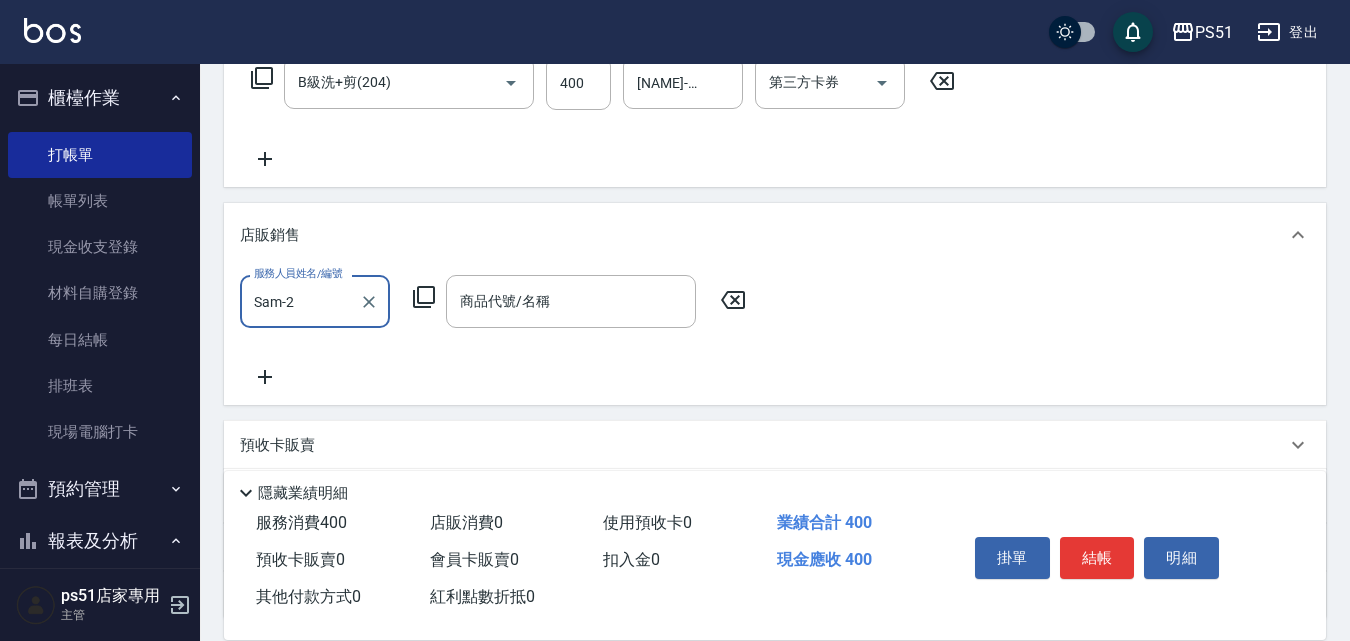 type on "Sam-2" 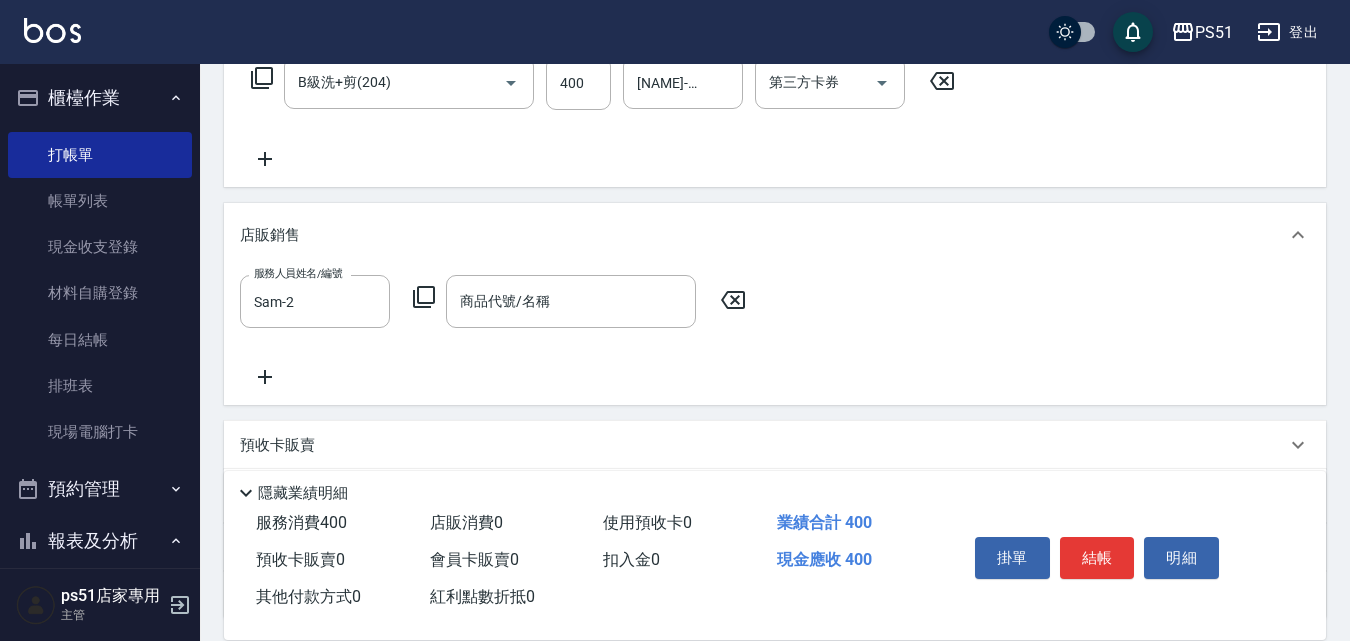 click 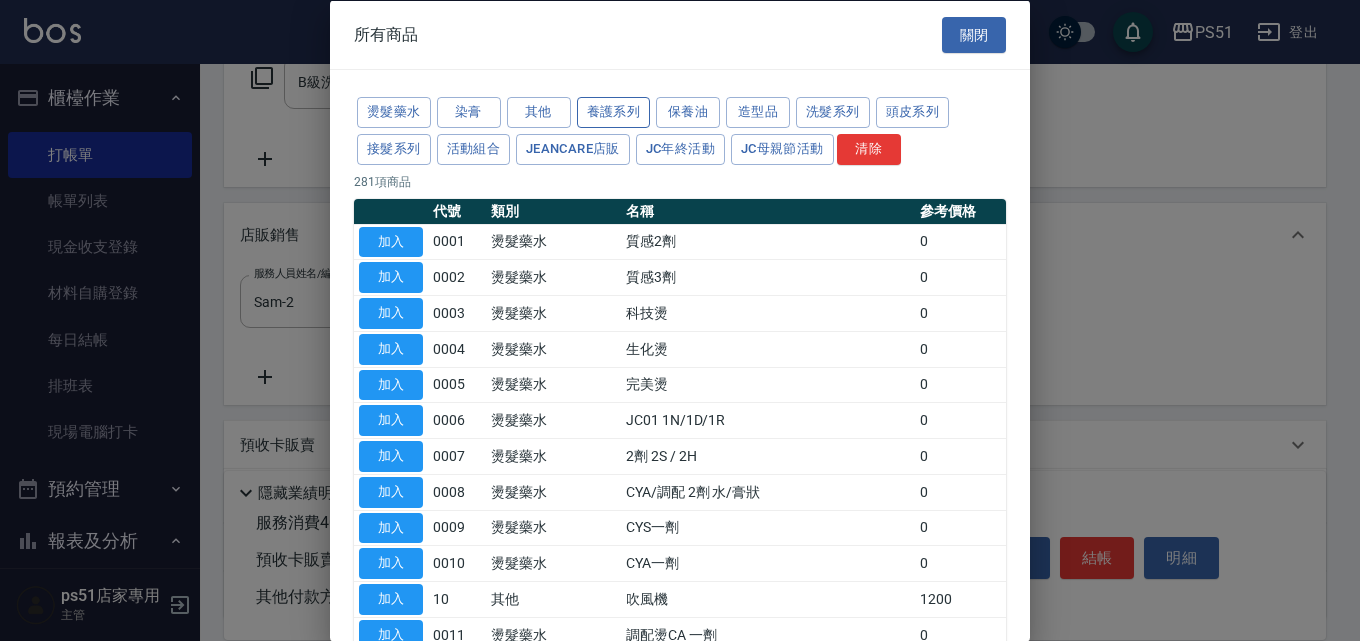 click on "養護系列" at bounding box center [614, 112] 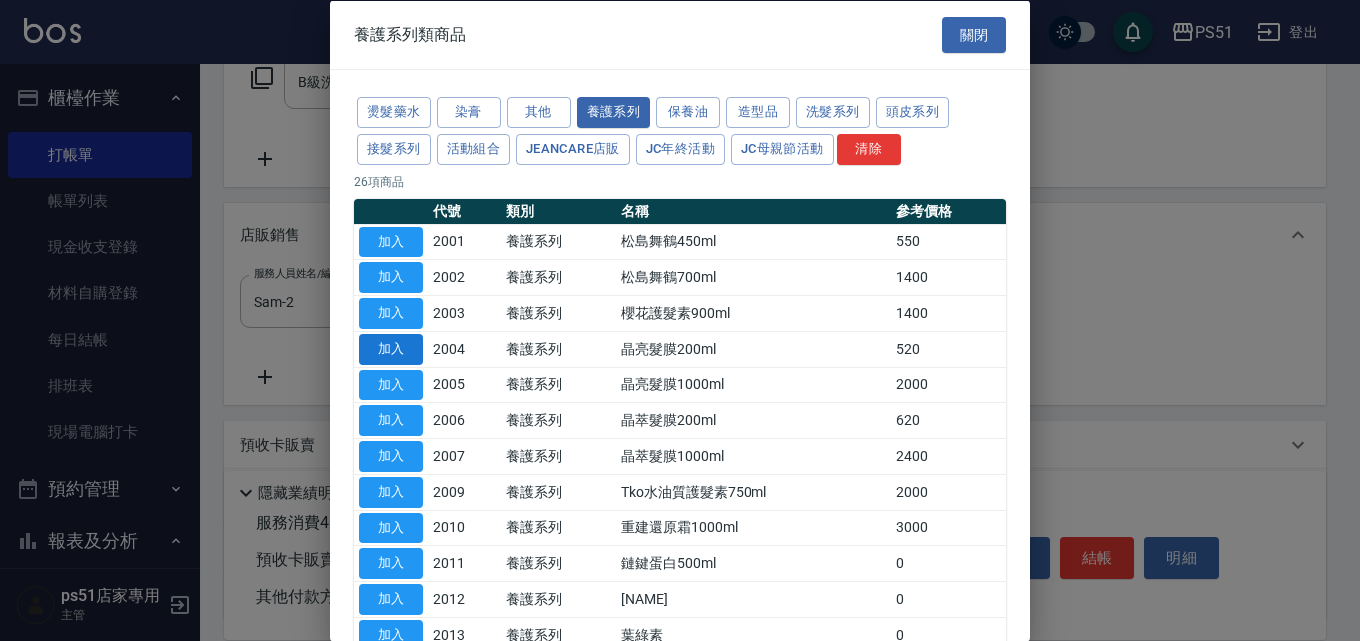 click on "加入" at bounding box center (391, 348) 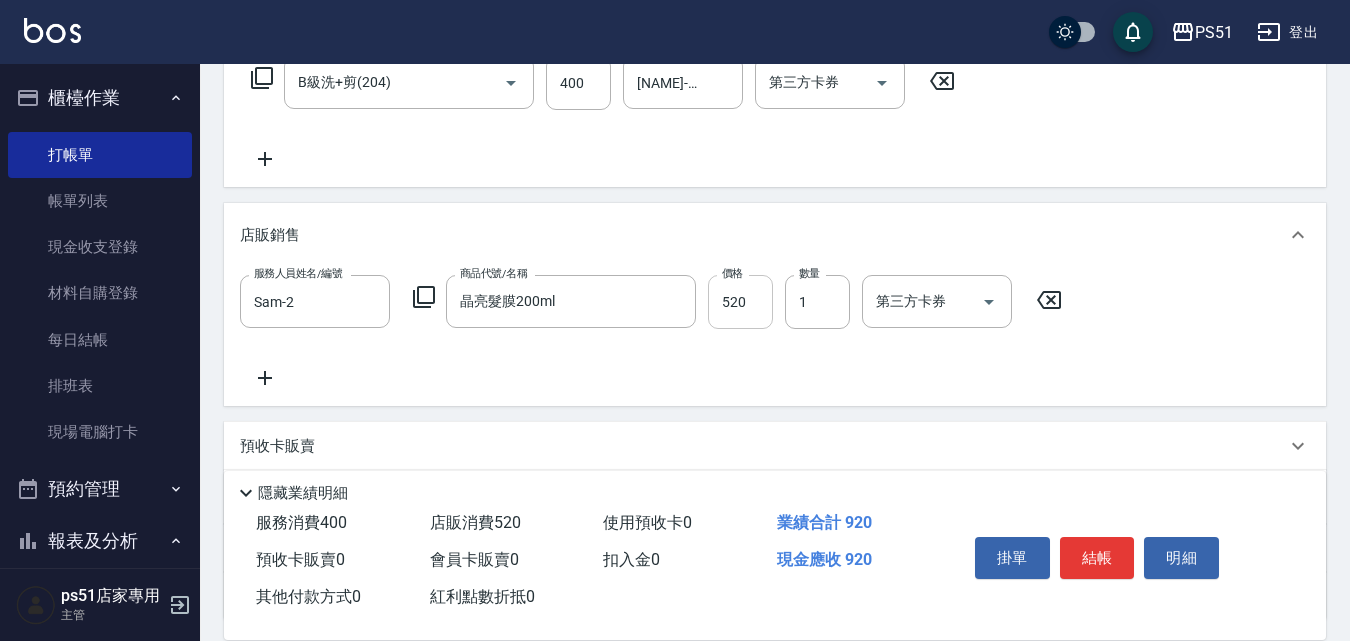 click on "520" at bounding box center (740, 302) 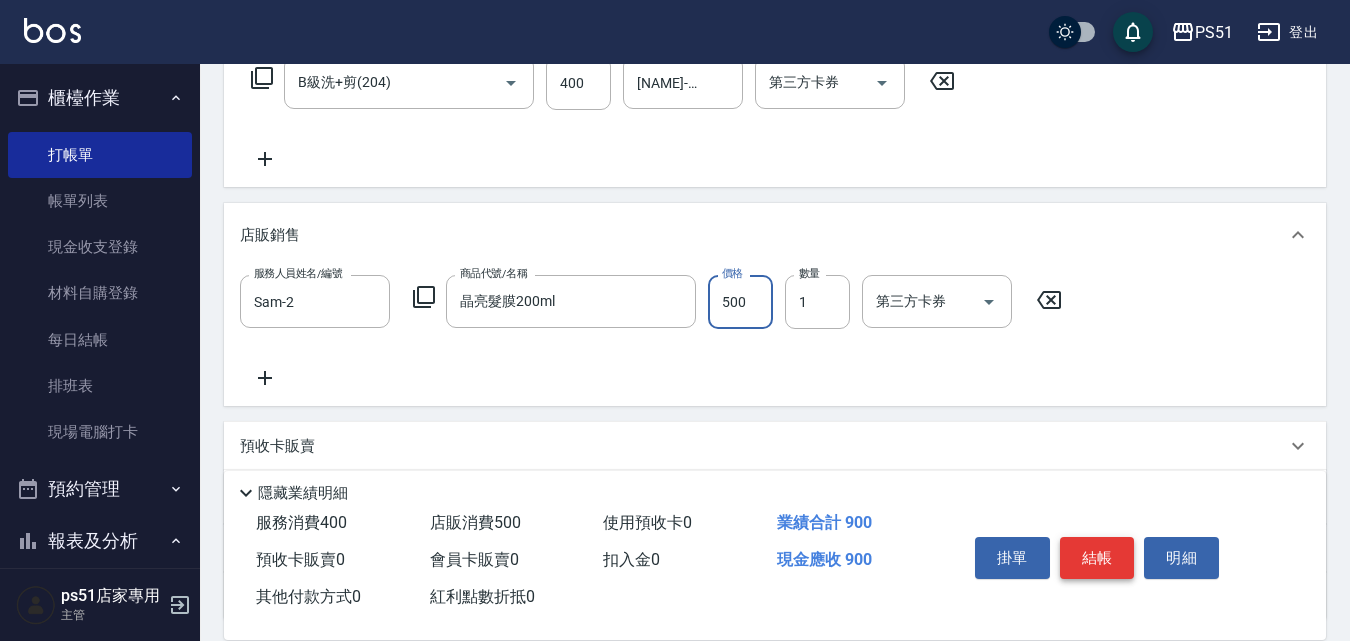 type on "500" 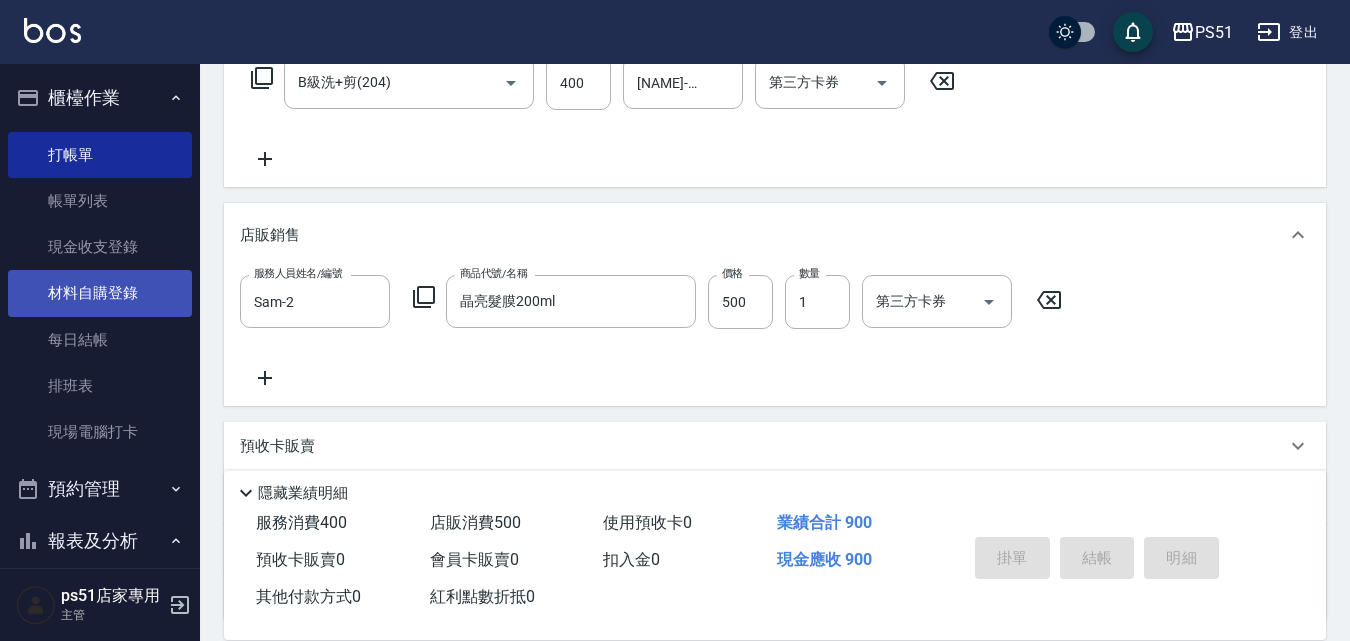 type 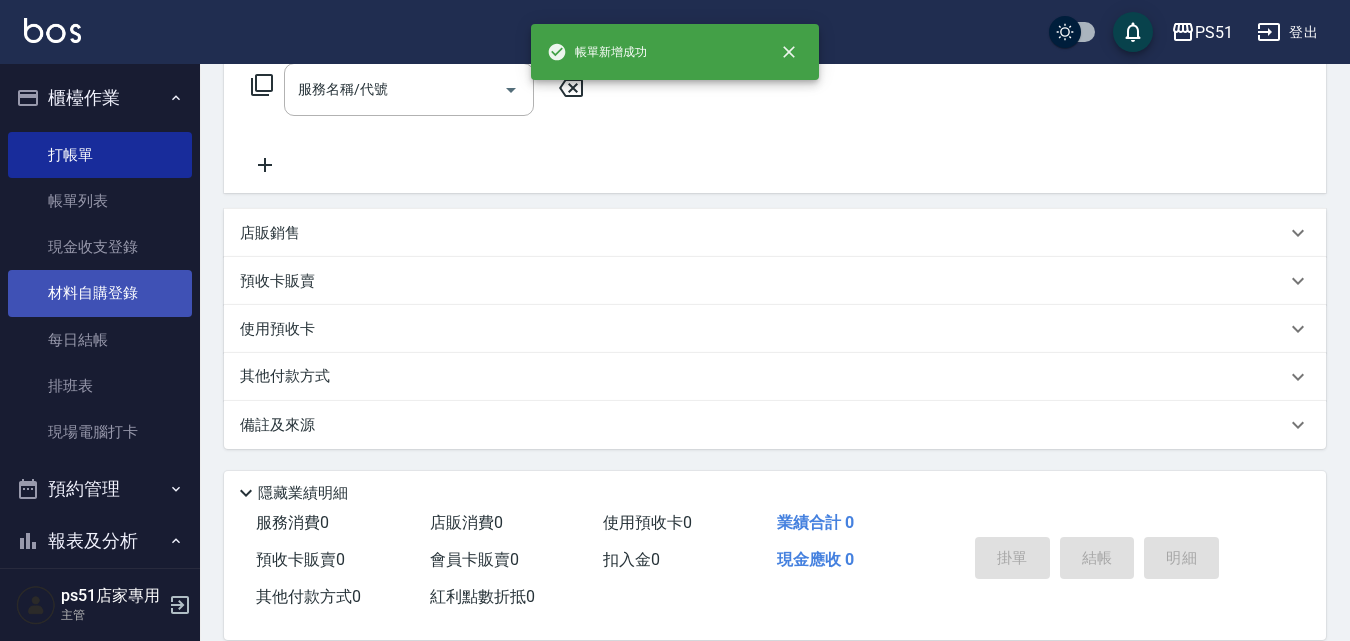 scroll, scrollTop: 0, scrollLeft: 0, axis: both 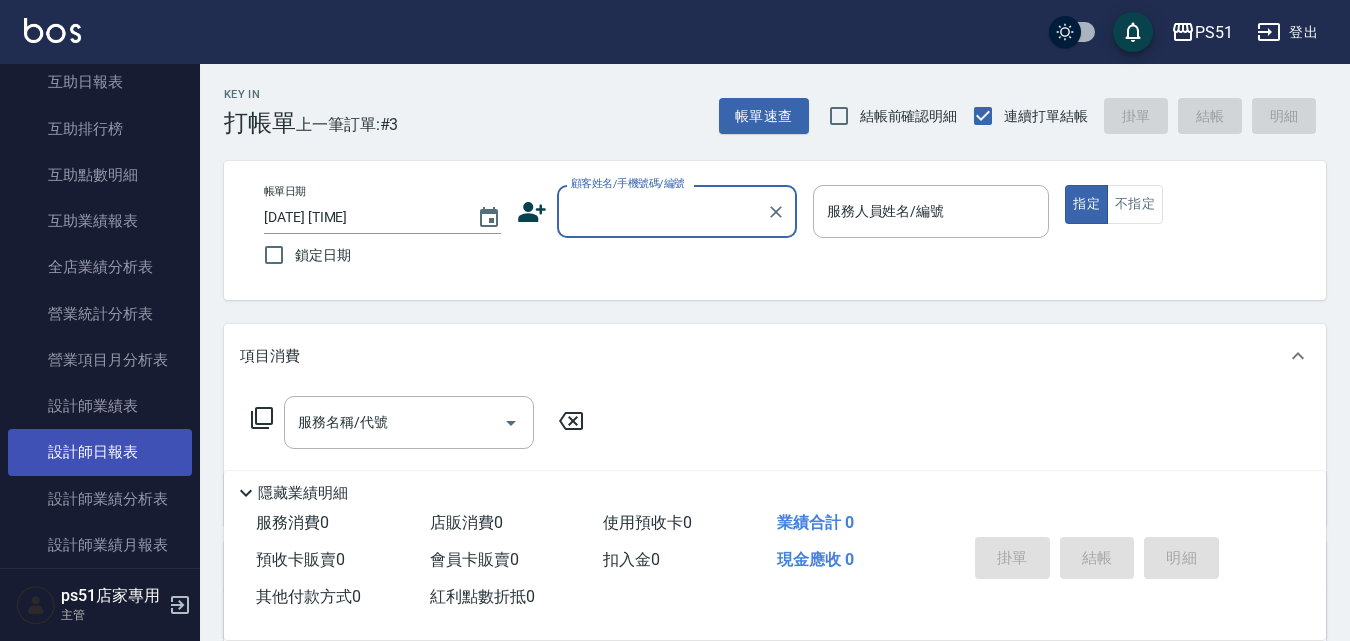 click on "設計師日報表" at bounding box center [100, 452] 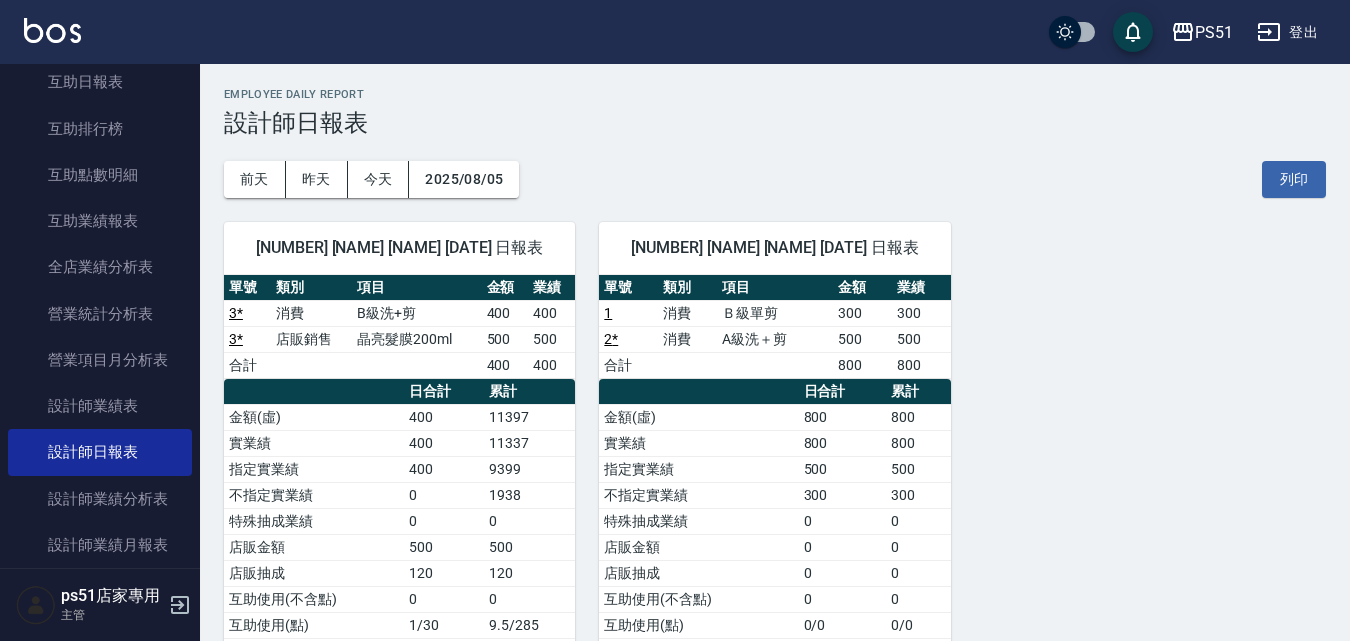 scroll, scrollTop: 202, scrollLeft: 0, axis: vertical 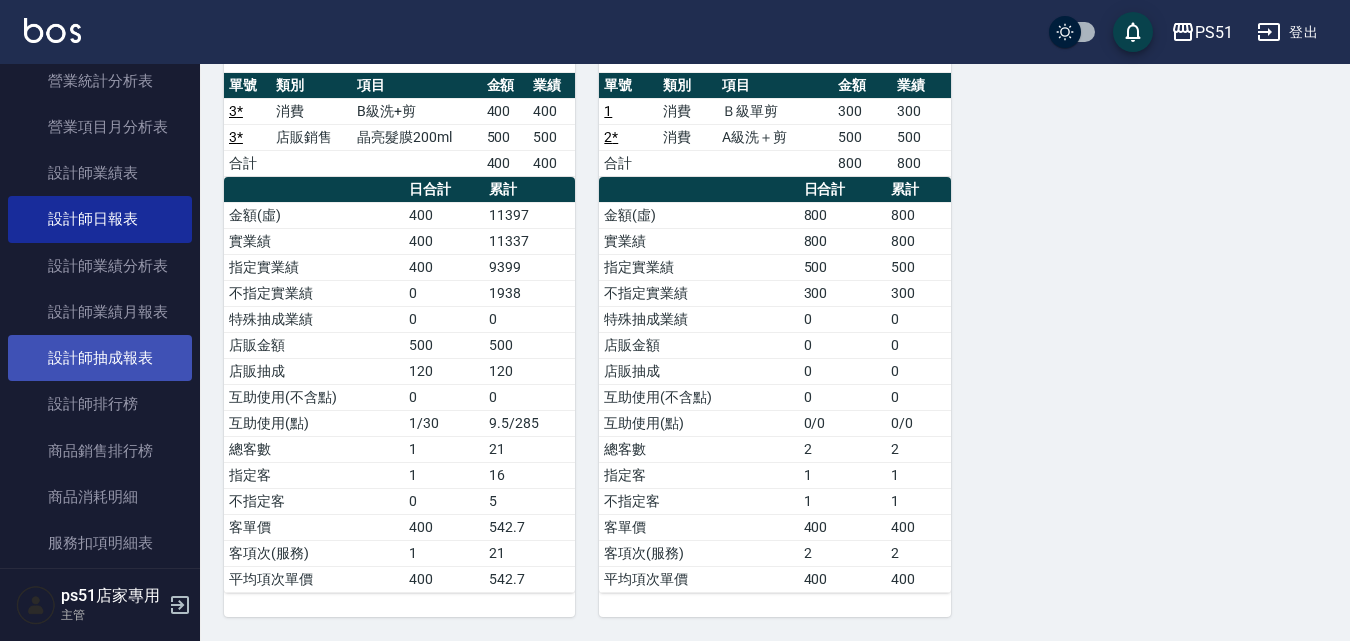 click on "設計師抽成報表" at bounding box center [100, 358] 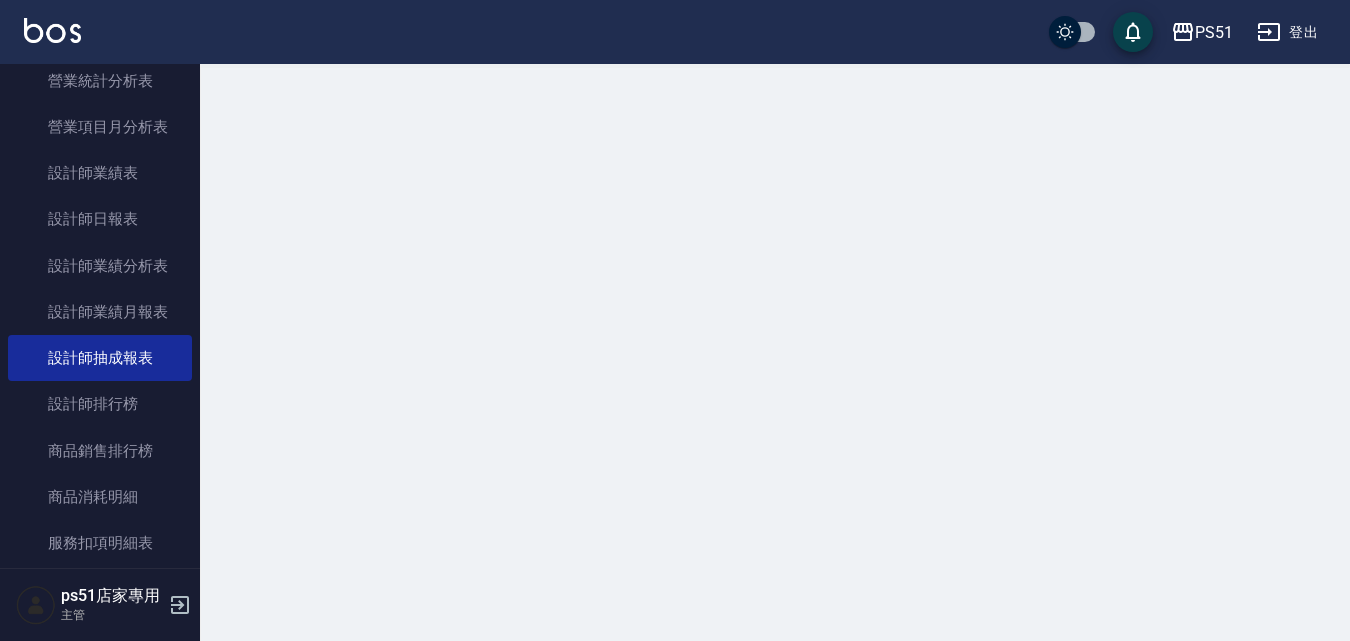 scroll, scrollTop: 0, scrollLeft: 0, axis: both 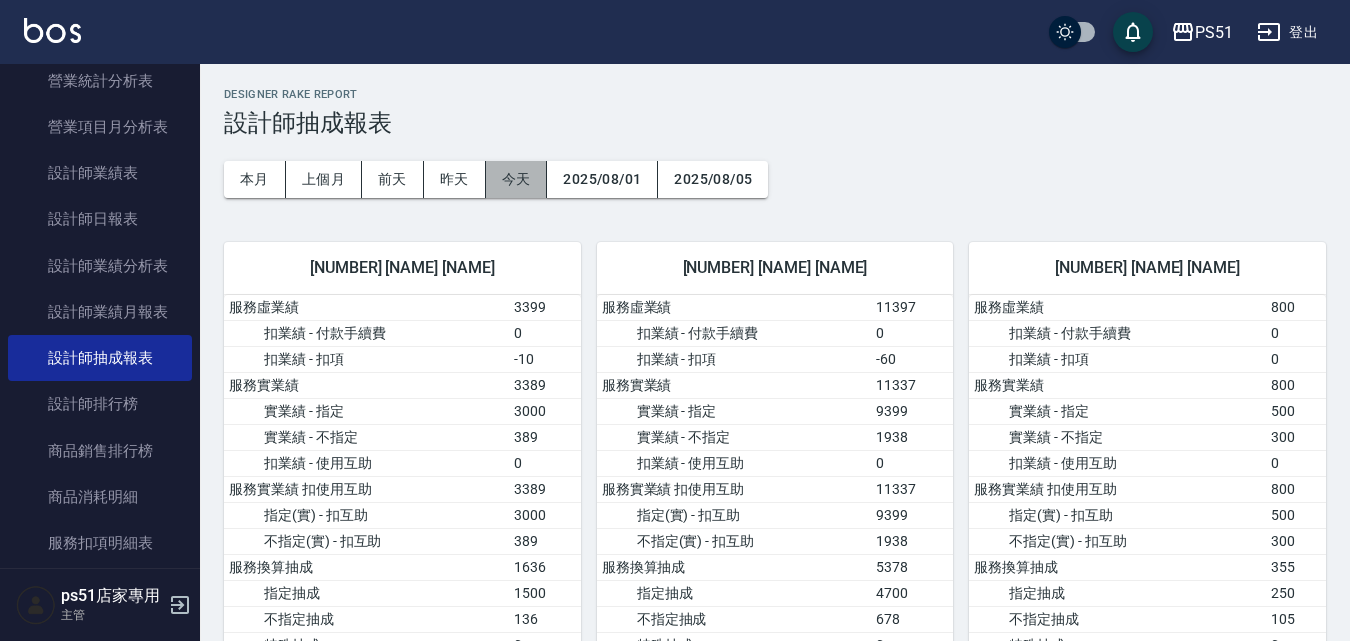click on "今天" at bounding box center [517, 179] 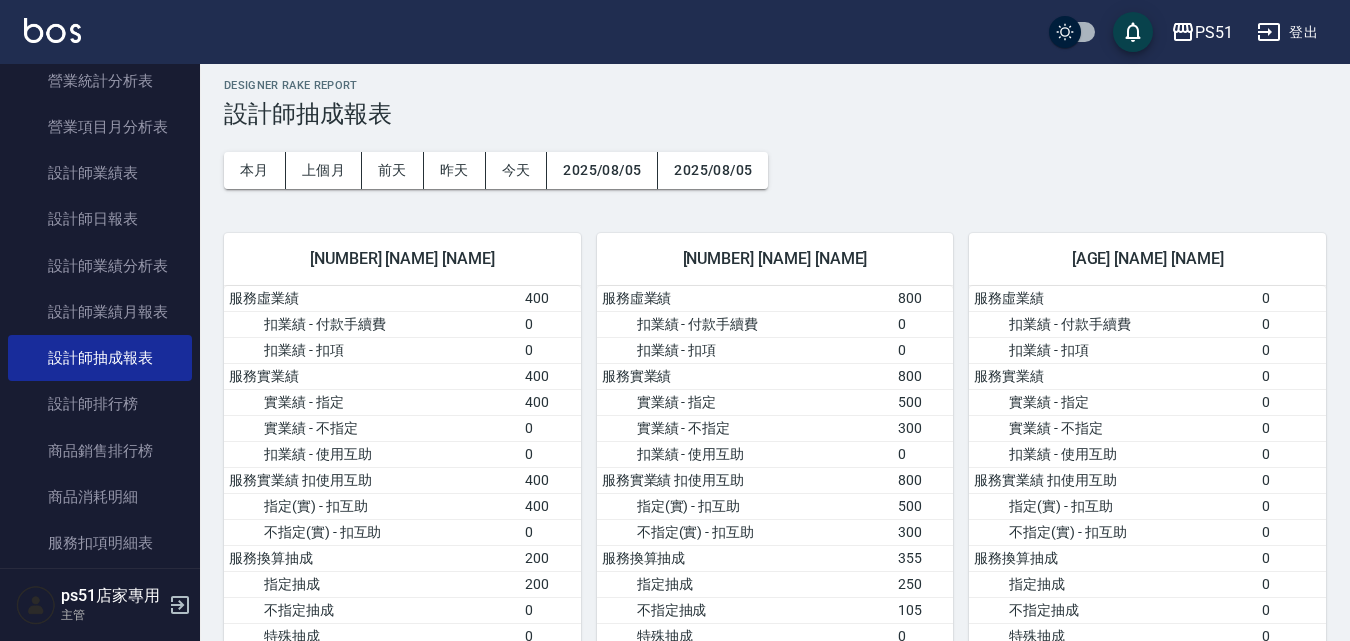 scroll, scrollTop: 0, scrollLeft: 0, axis: both 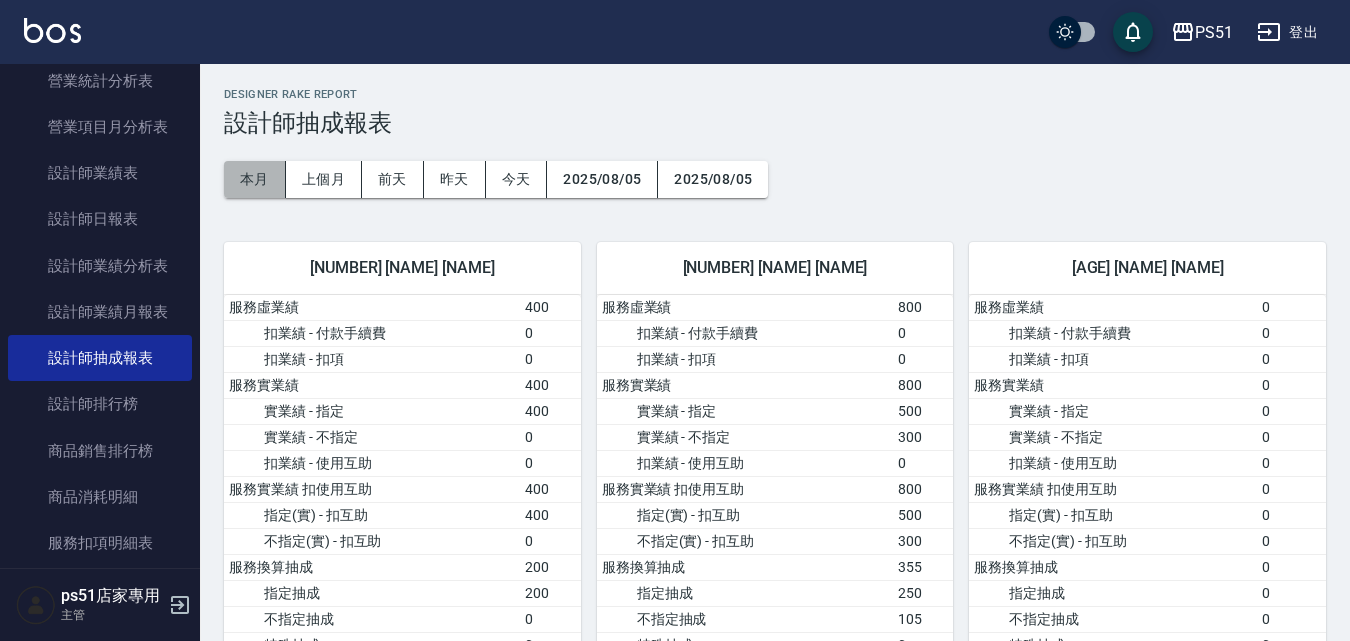 click on "本月" at bounding box center [255, 179] 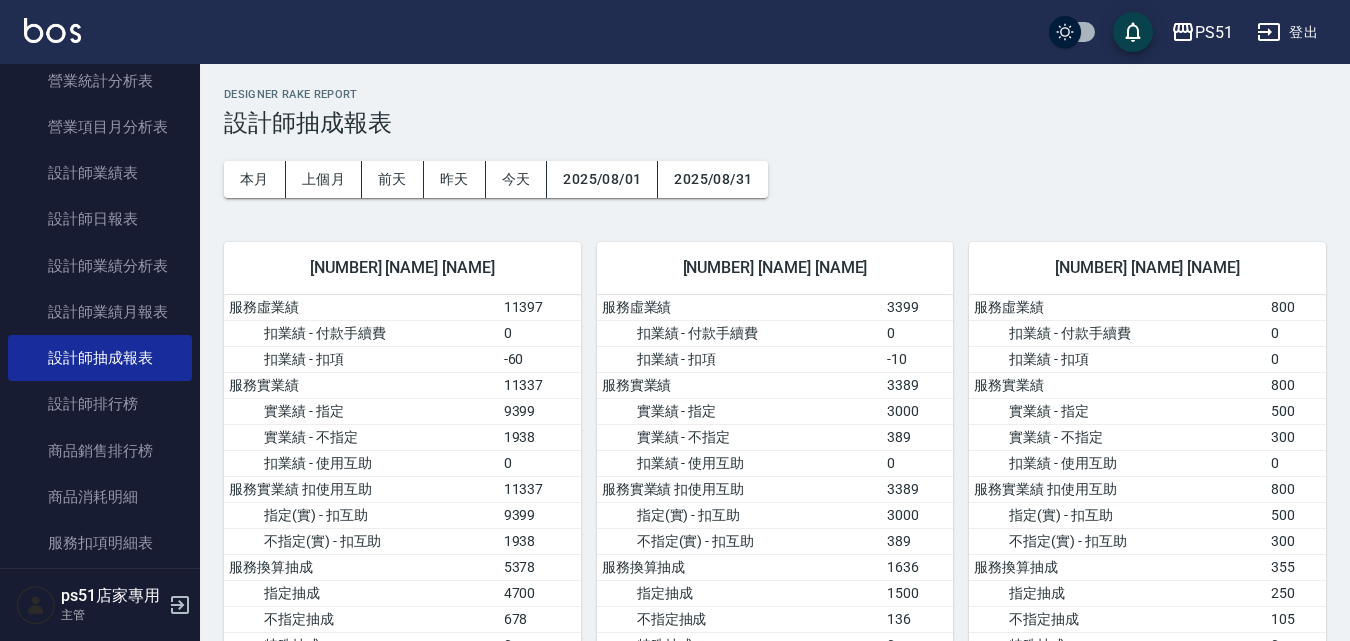 scroll, scrollTop: 700, scrollLeft: 0, axis: vertical 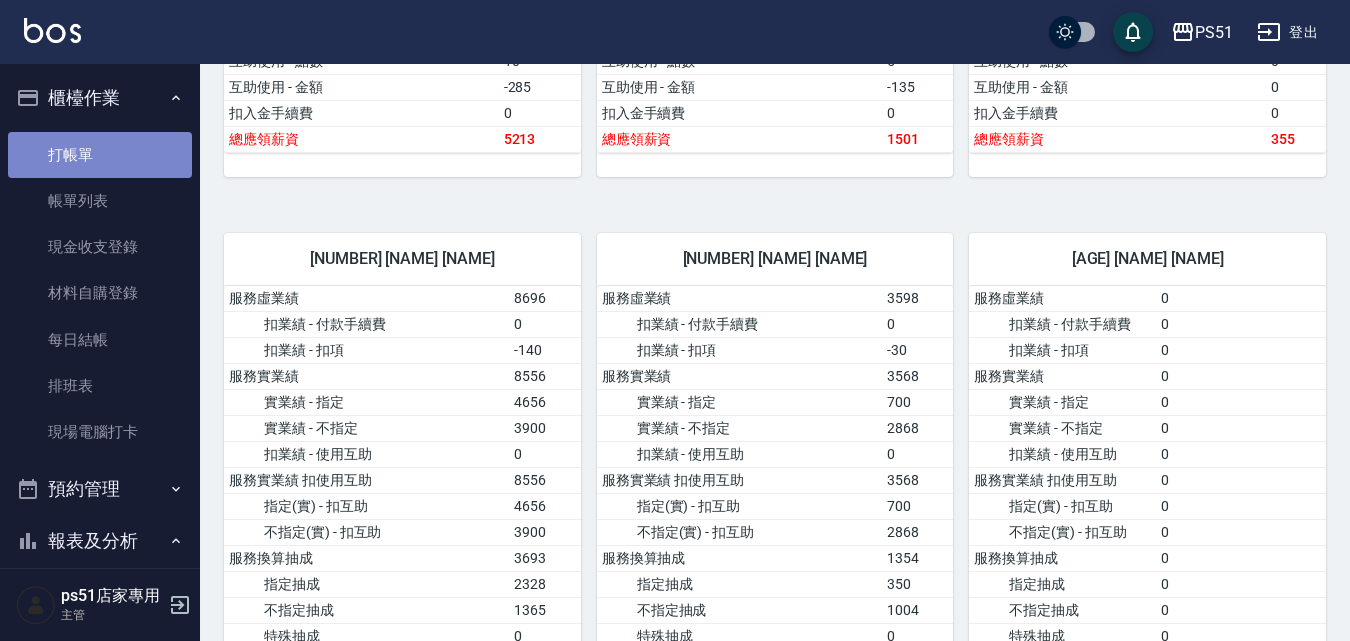 click on "打帳單" at bounding box center [100, 155] 